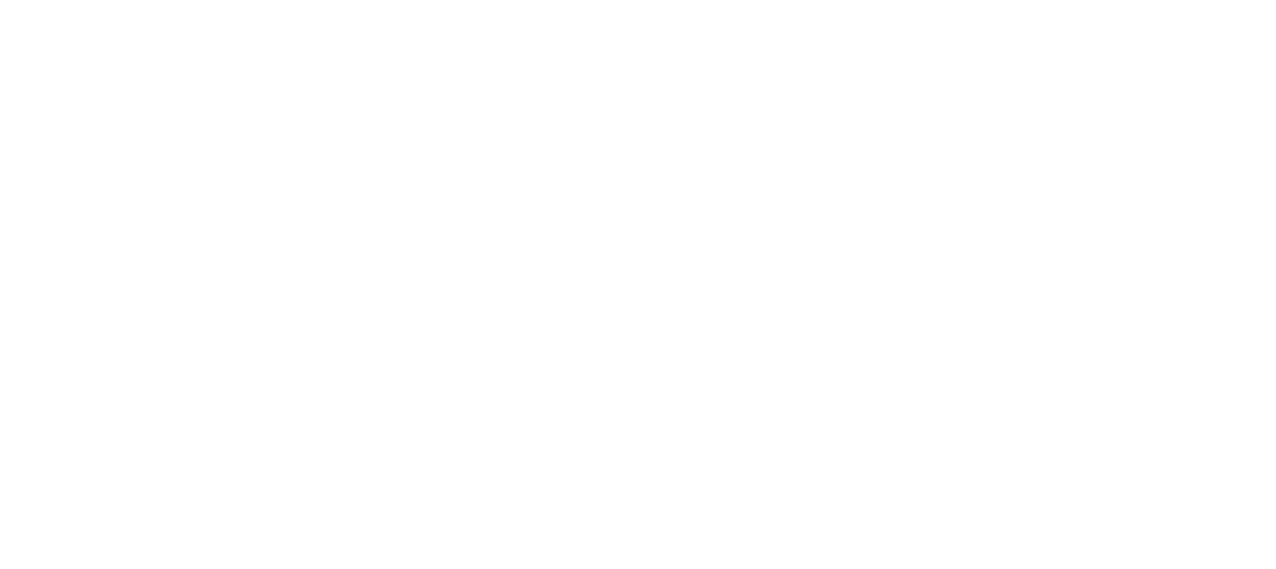 scroll, scrollTop: 0, scrollLeft: 0, axis: both 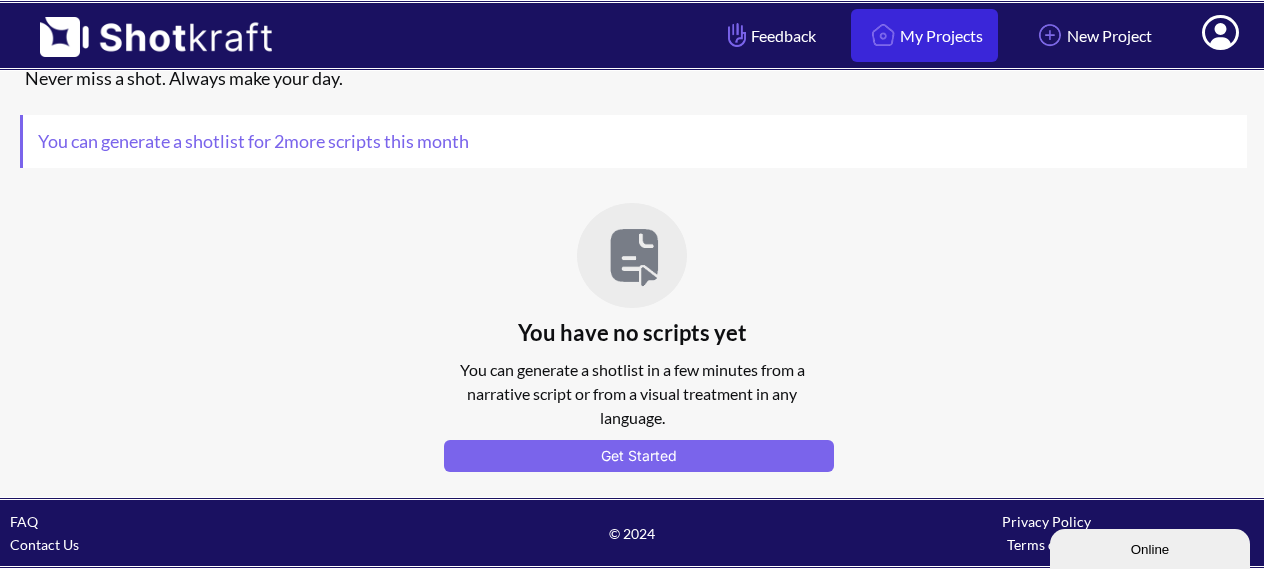 click on "My Projects" at bounding box center (924, 35) 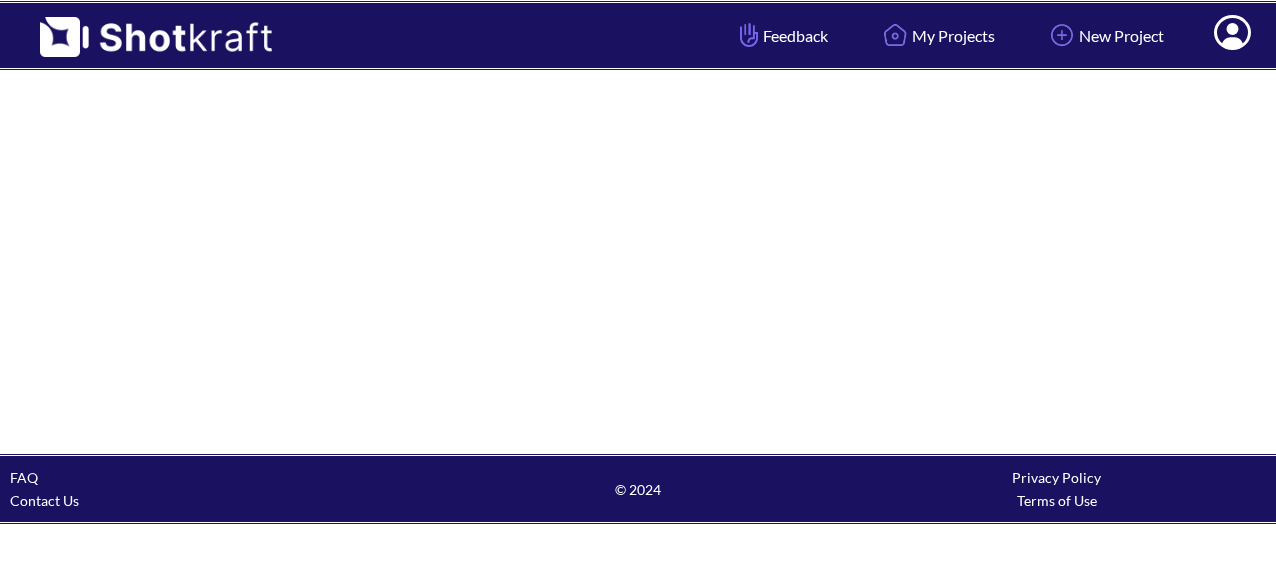 scroll, scrollTop: 0, scrollLeft: 0, axis: both 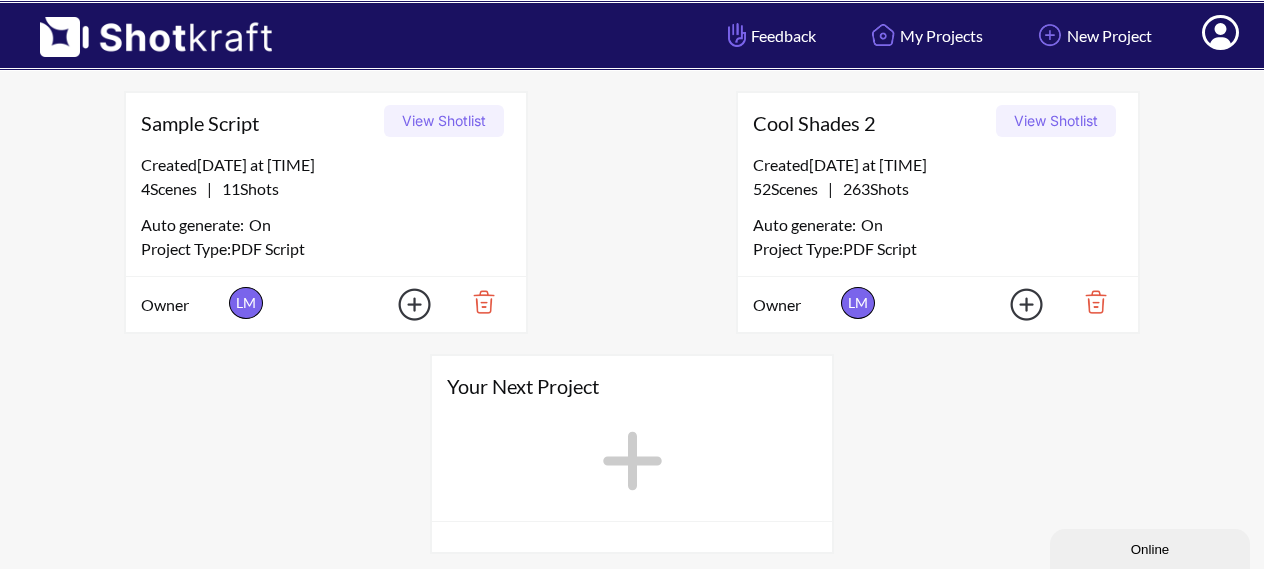 click on "View Shotlist" at bounding box center (1056, 121) 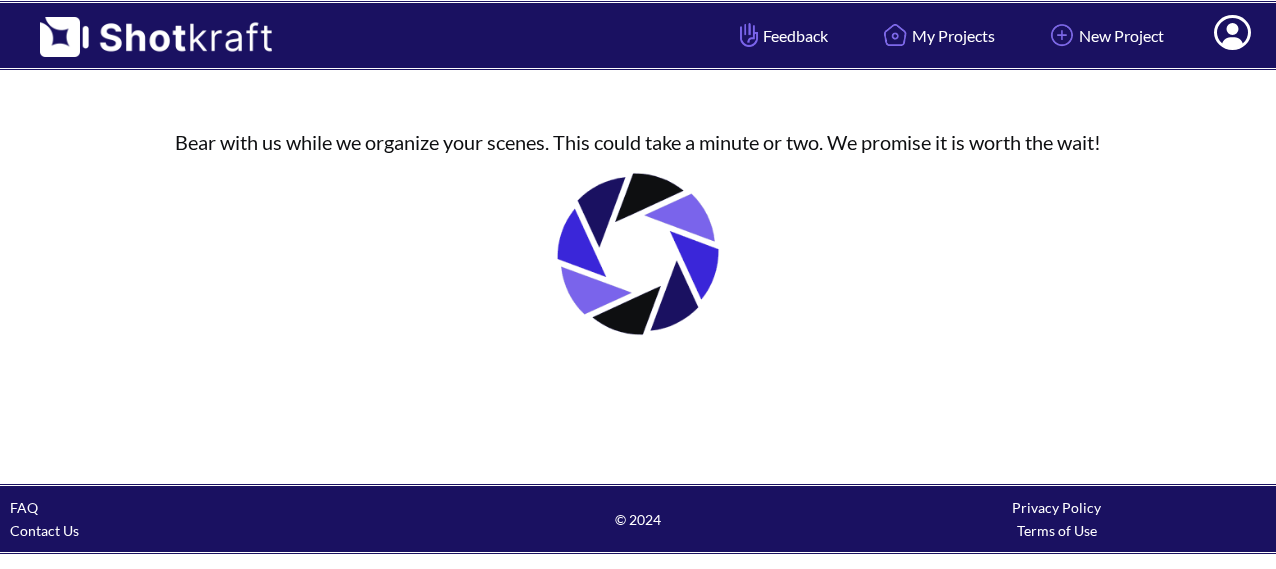 scroll, scrollTop: 0, scrollLeft: 0, axis: both 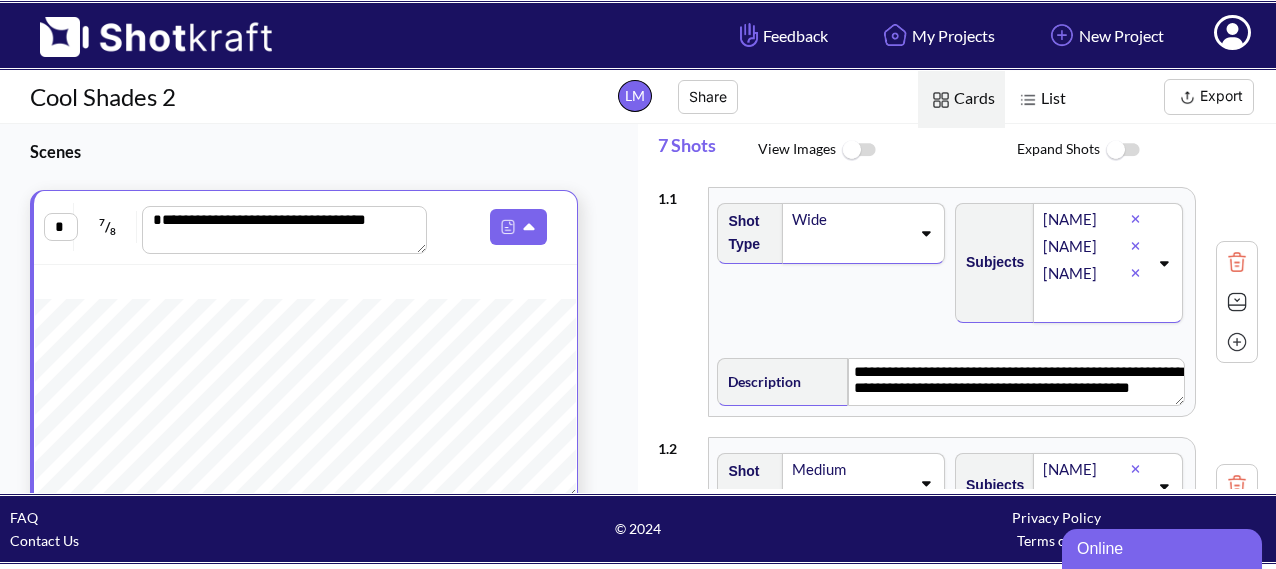 click at bounding box center (1237, 342) 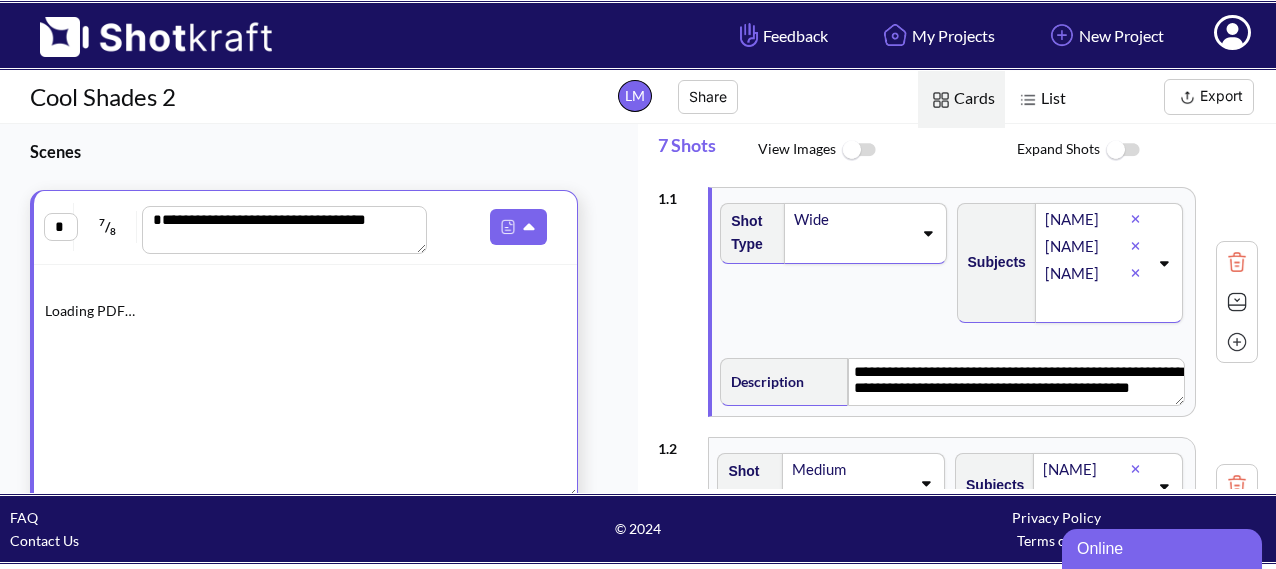 type 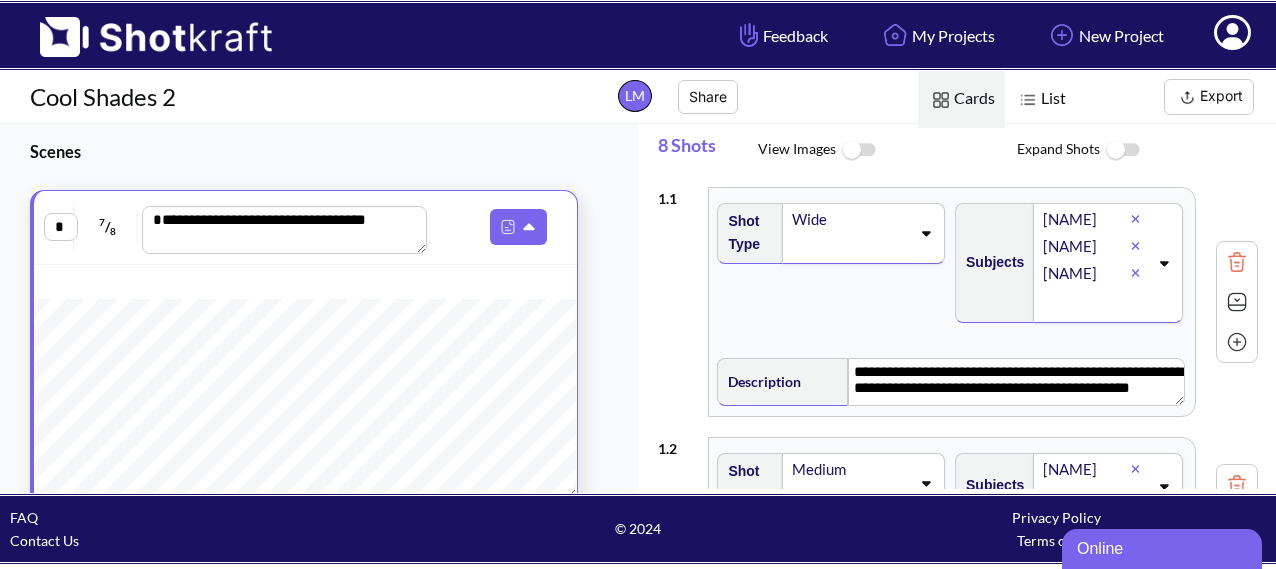type 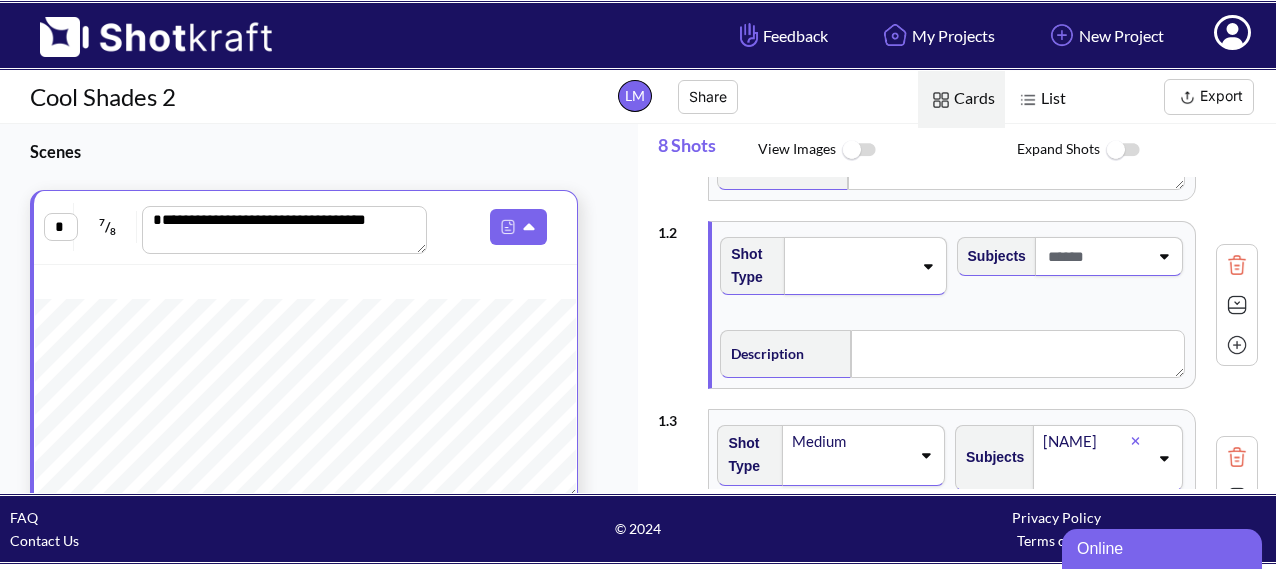 scroll, scrollTop: 211, scrollLeft: 0, axis: vertical 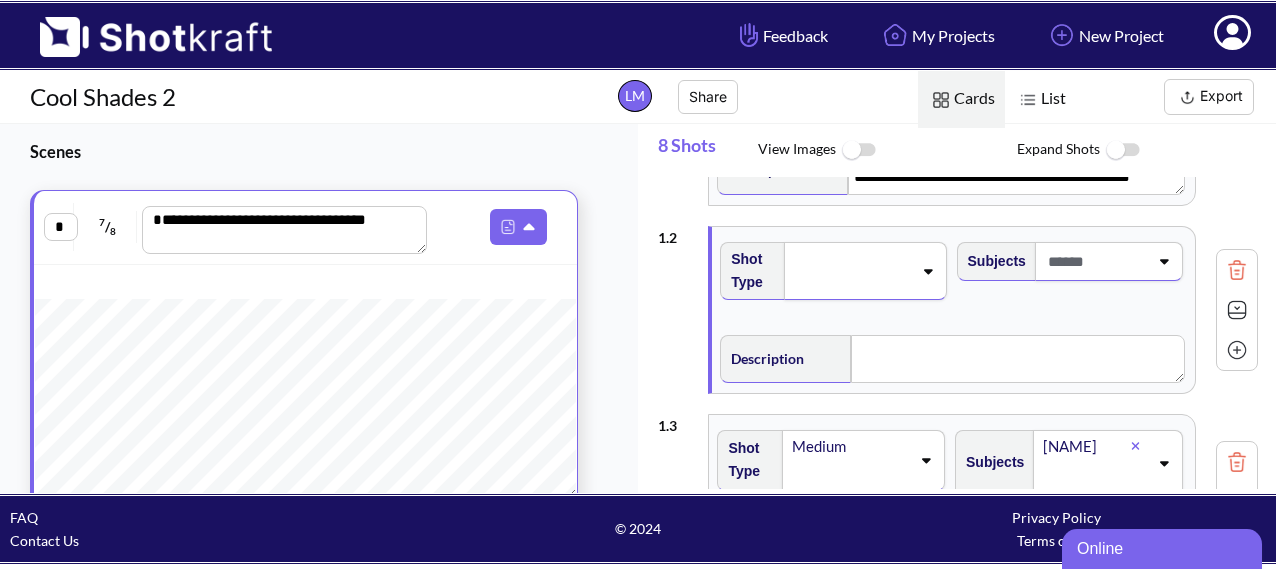 click at bounding box center (1237, 310) 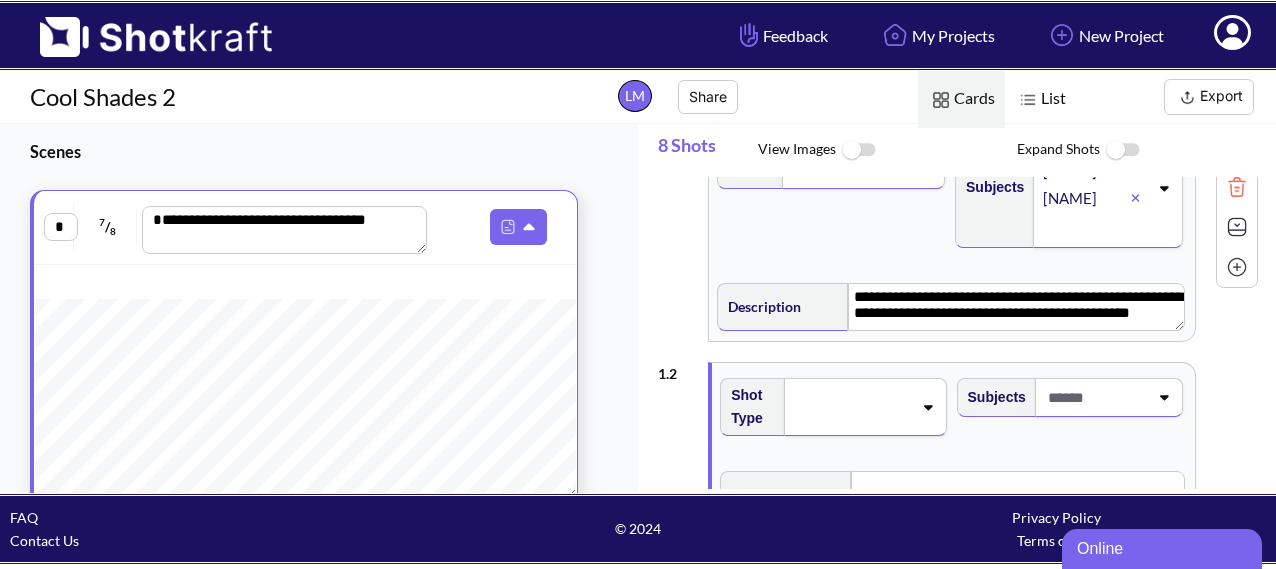 scroll, scrollTop: 21, scrollLeft: 0, axis: vertical 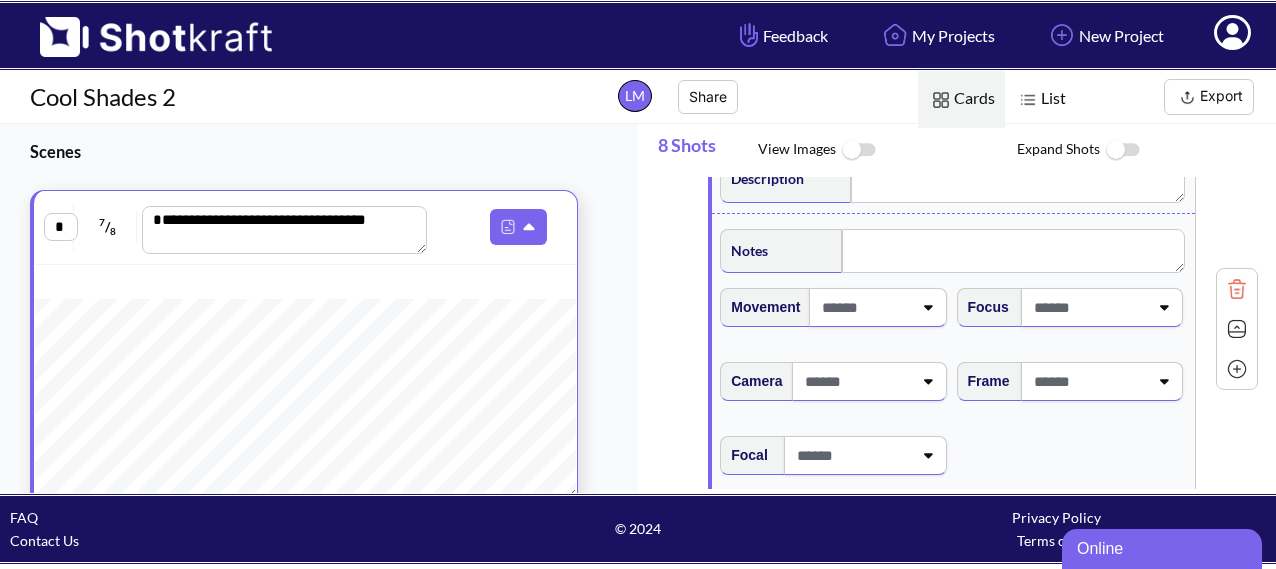 click at bounding box center [1237, 329] 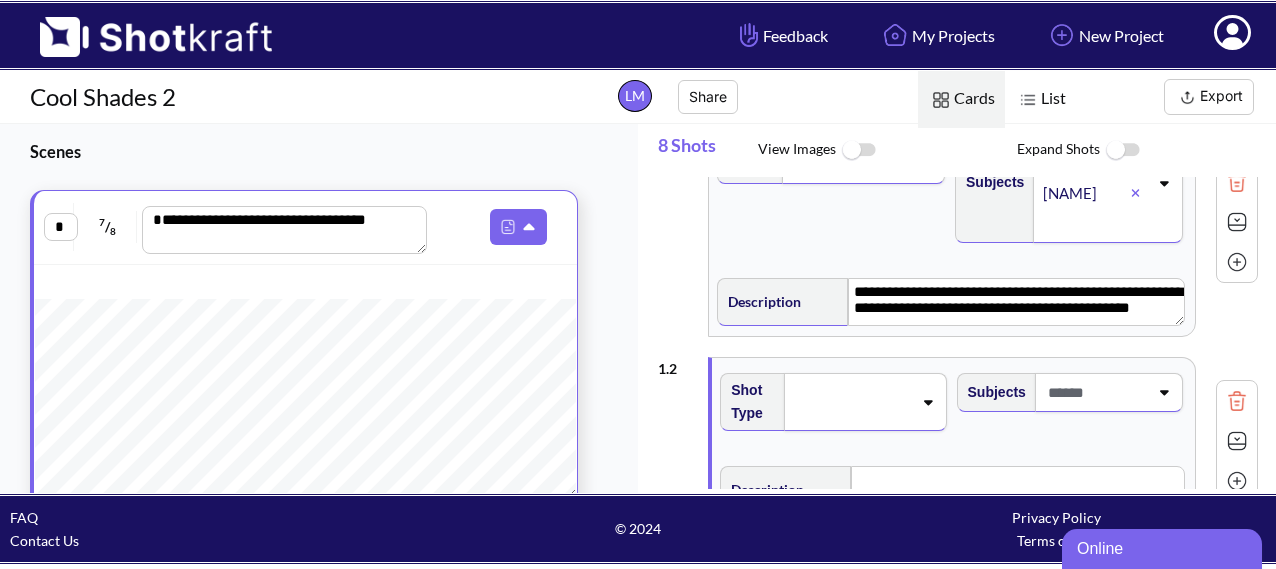 scroll, scrollTop: 58, scrollLeft: 0, axis: vertical 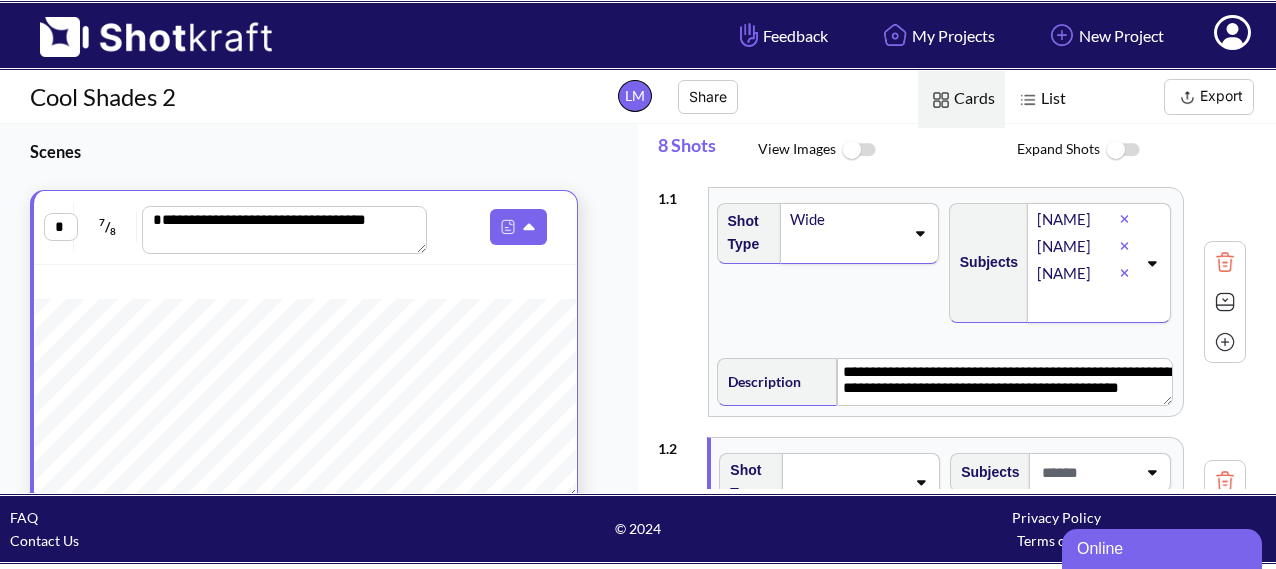 click at bounding box center (858, 150) 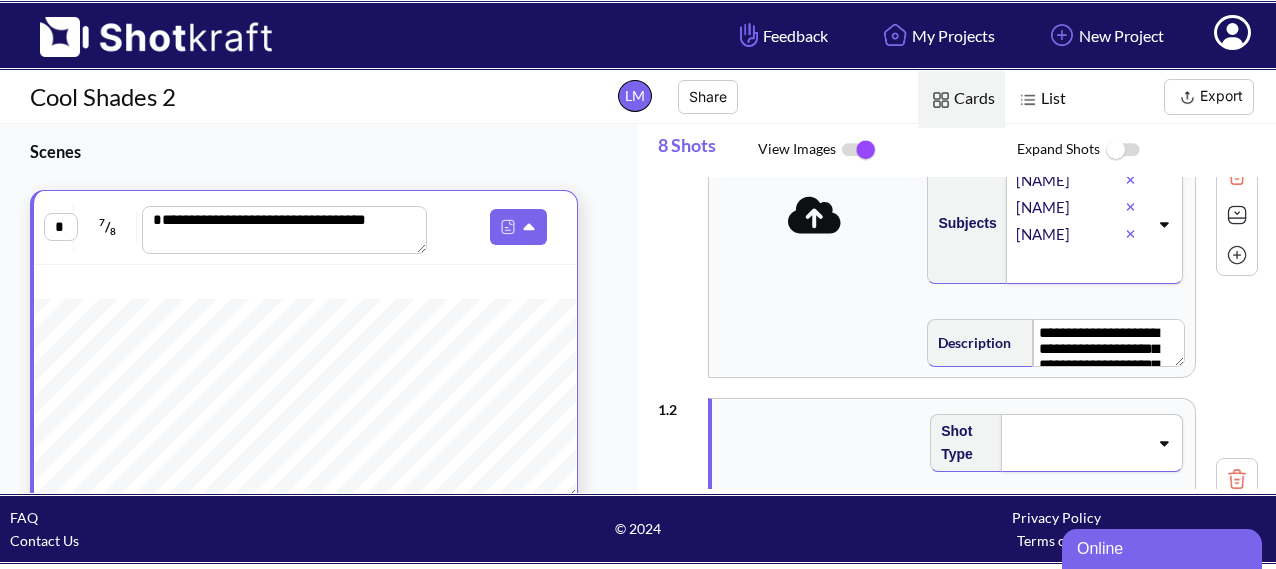 scroll, scrollTop: 0, scrollLeft: 0, axis: both 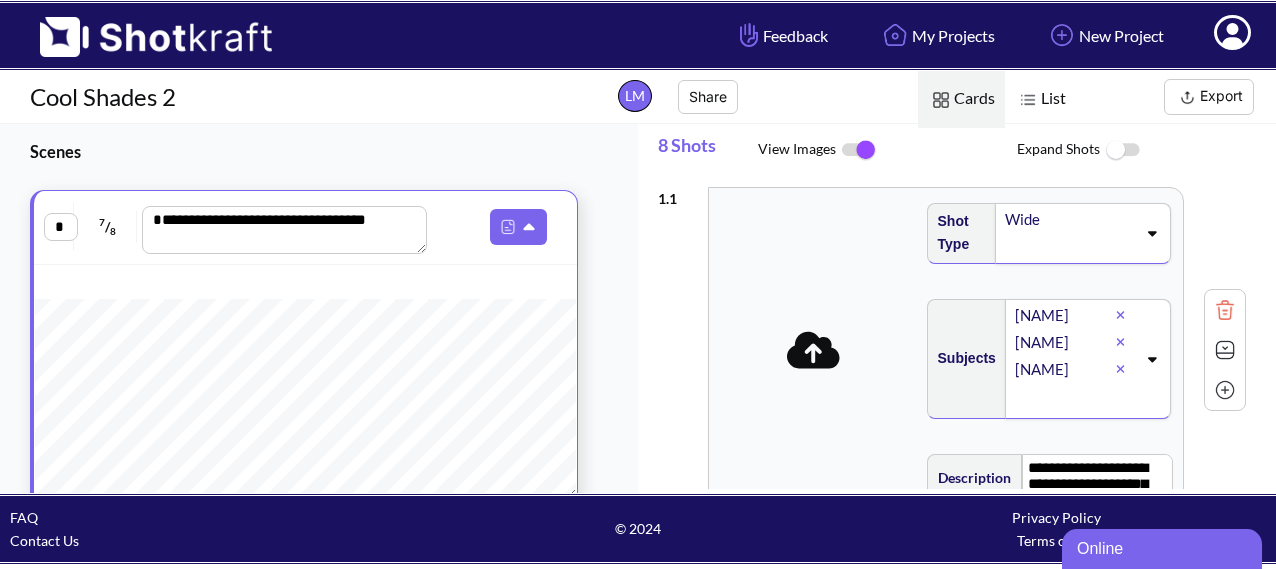 click at bounding box center (858, 150) 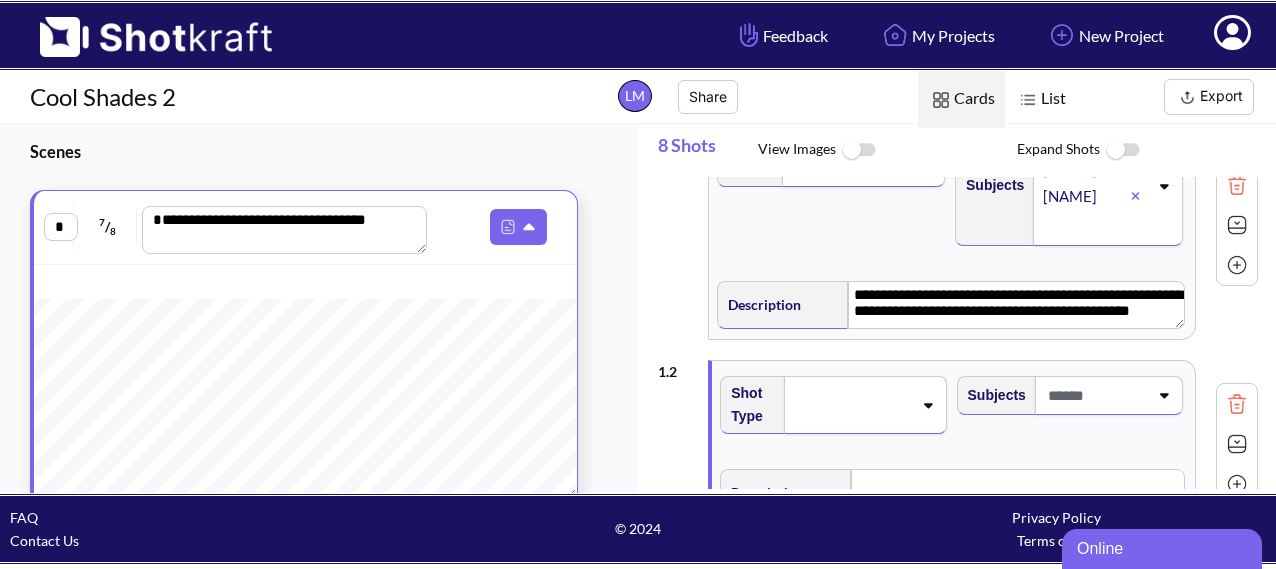 scroll, scrollTop: 78, scrollLeft: 0, axis: vertical 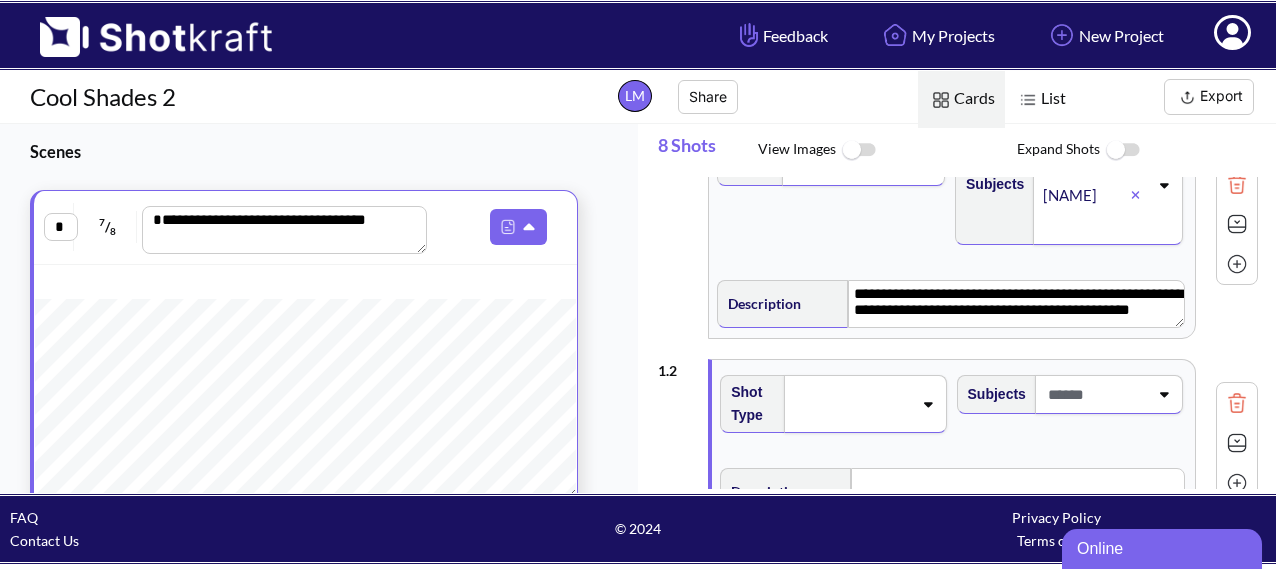 click at bounding box center [1237, 264] 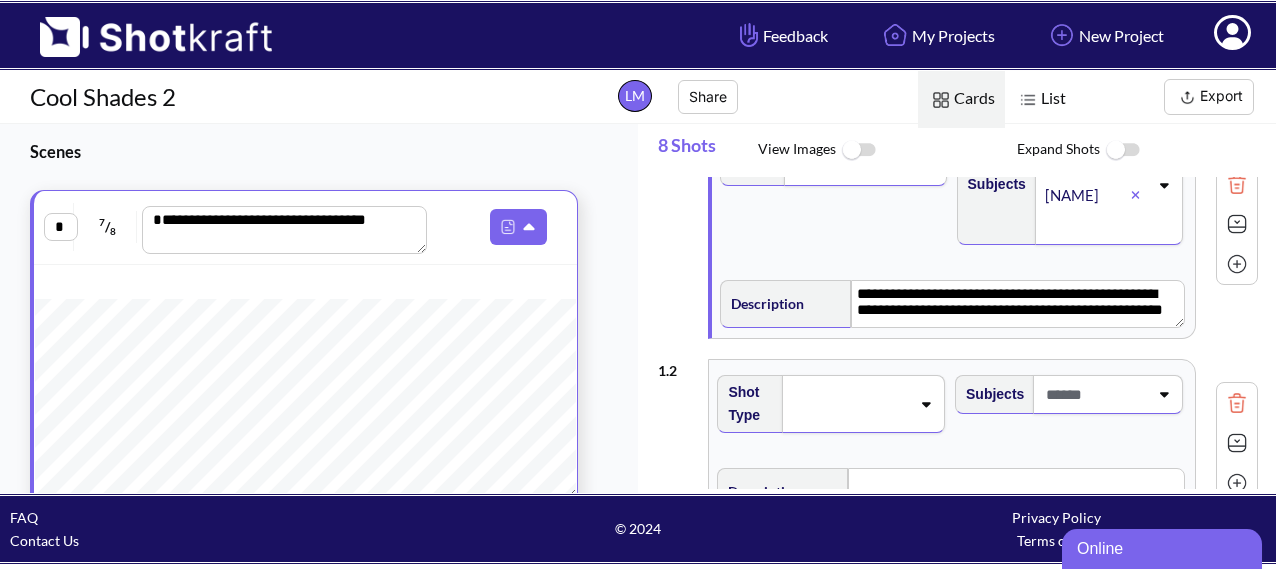 type 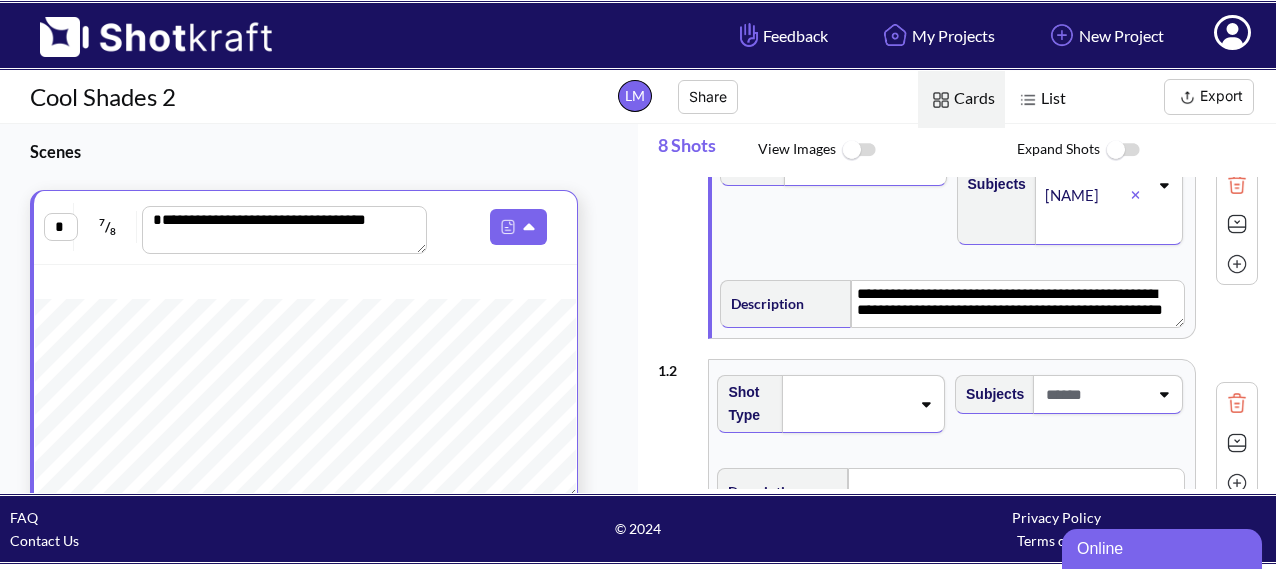type on "**********" 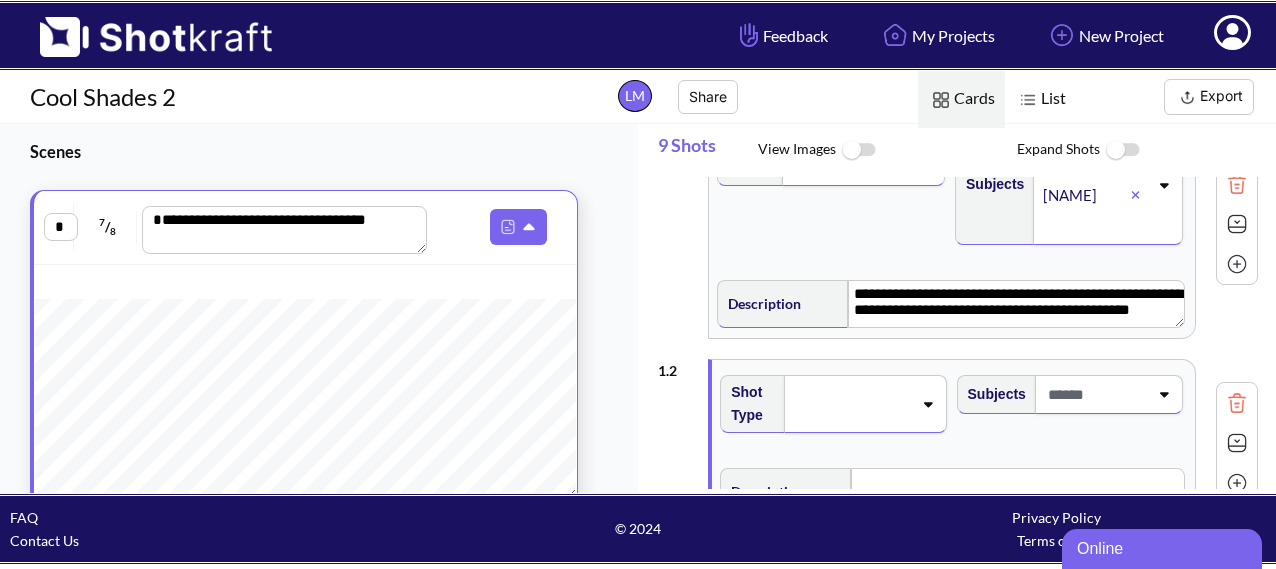 click at bounding box center (1237, 264) 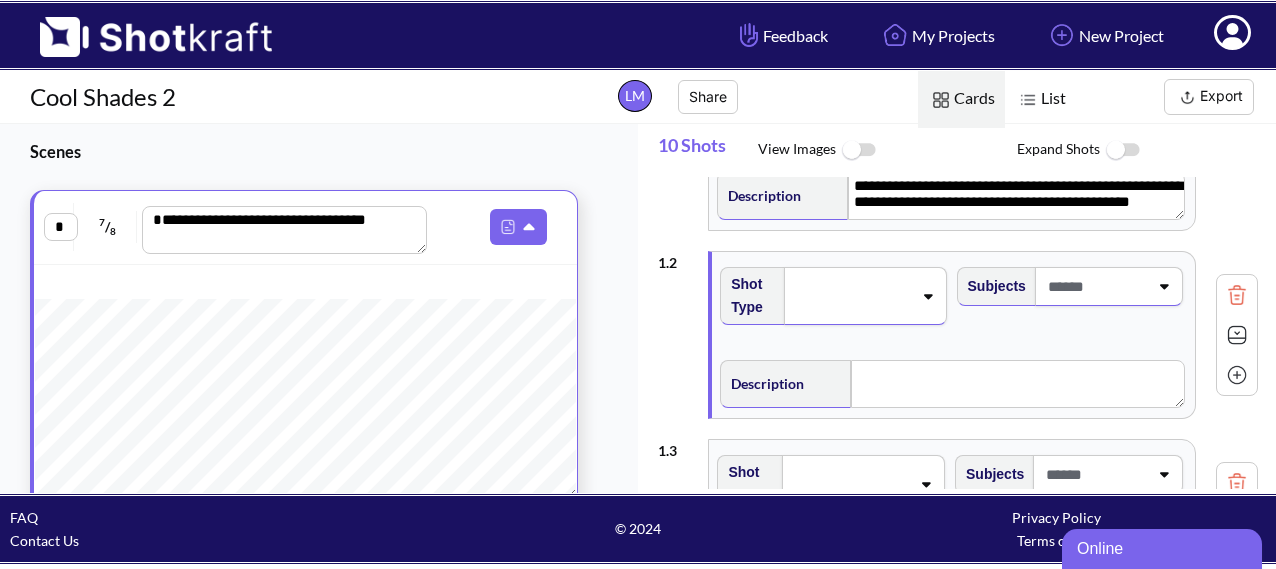 scroll, scrollTop: 0, scrollLeft: 0, axis: both 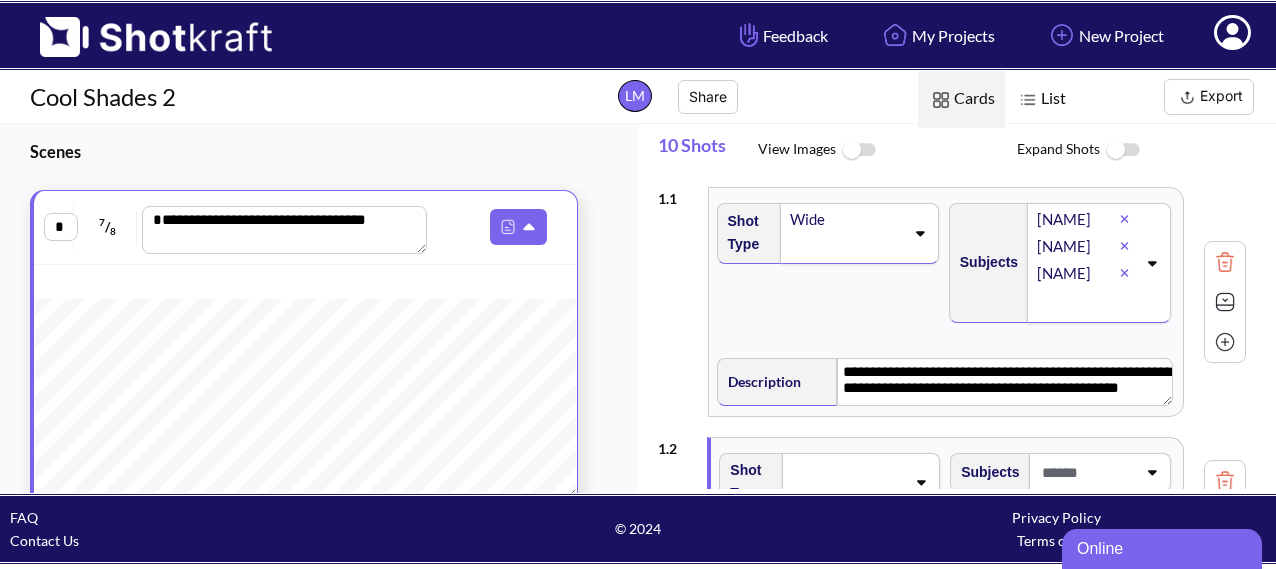 click on "Online" at bounding box center [1162, 549] 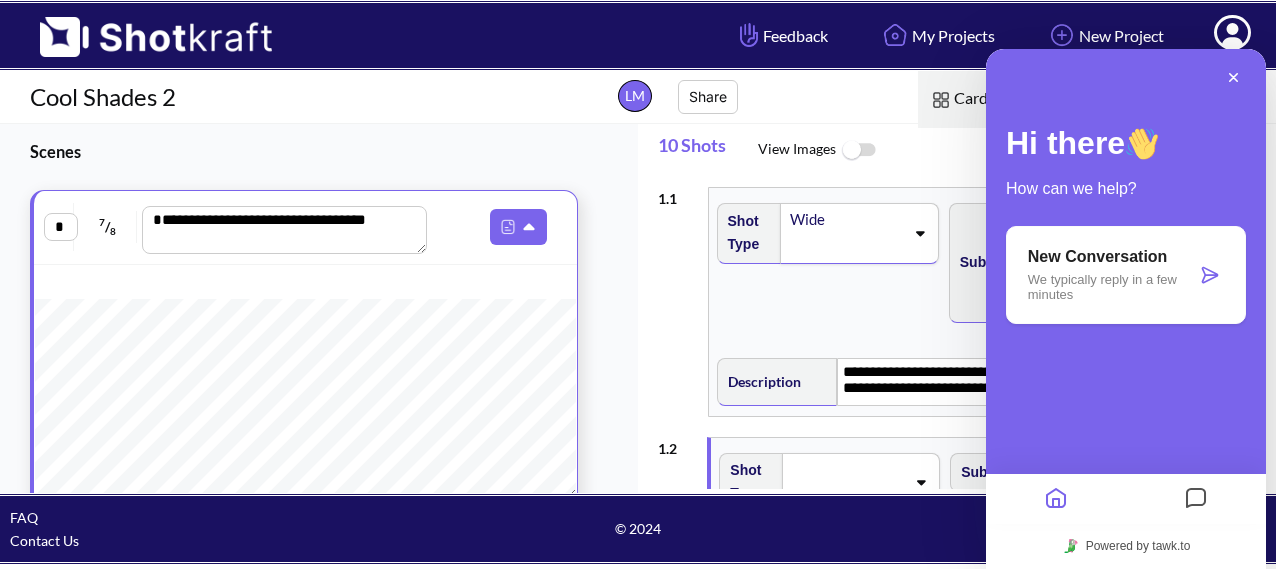 click on "We typically reply in a few minutes" at bounding box center (1112, 287) 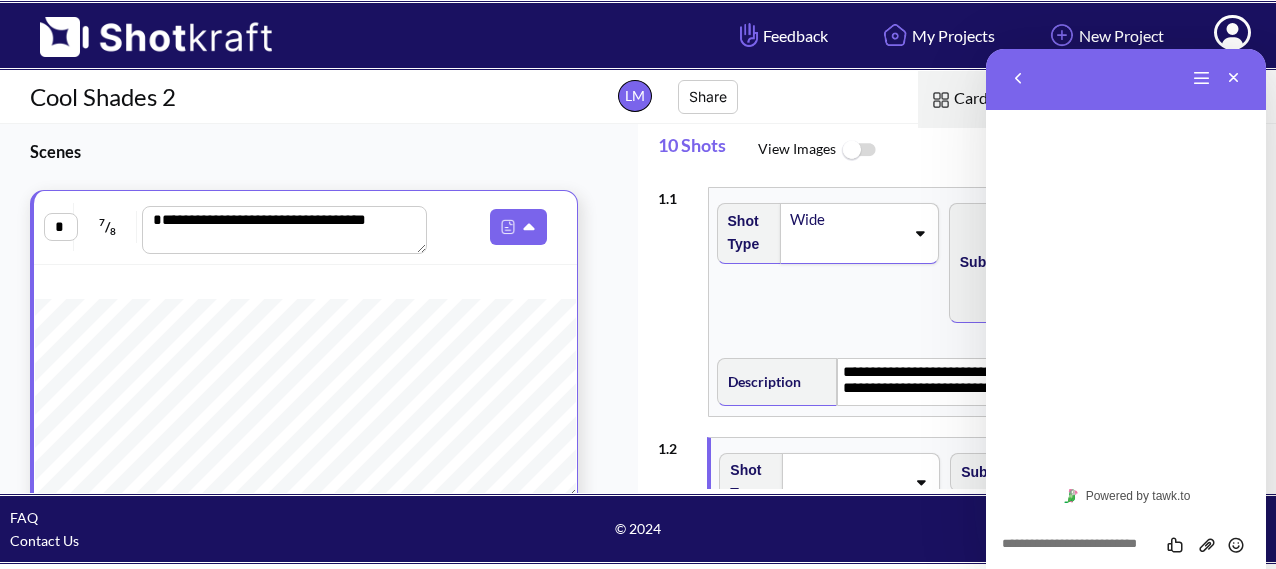 click at bounding box center [986, 49] 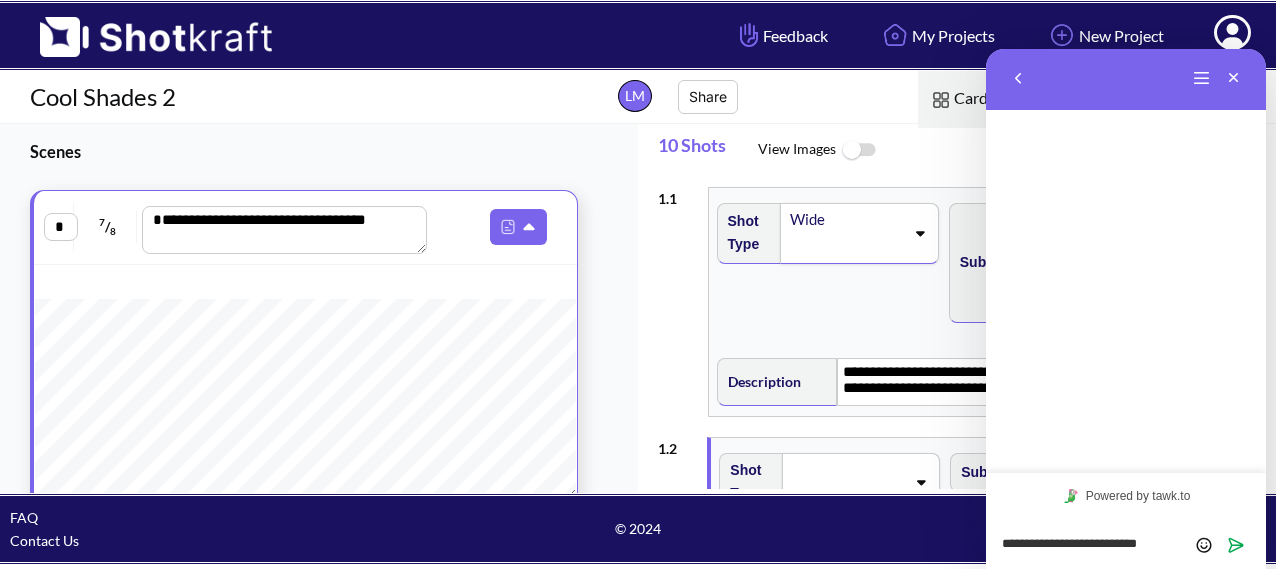 scroll, scrollTop: 0, scrollLeft: 0, axis: both 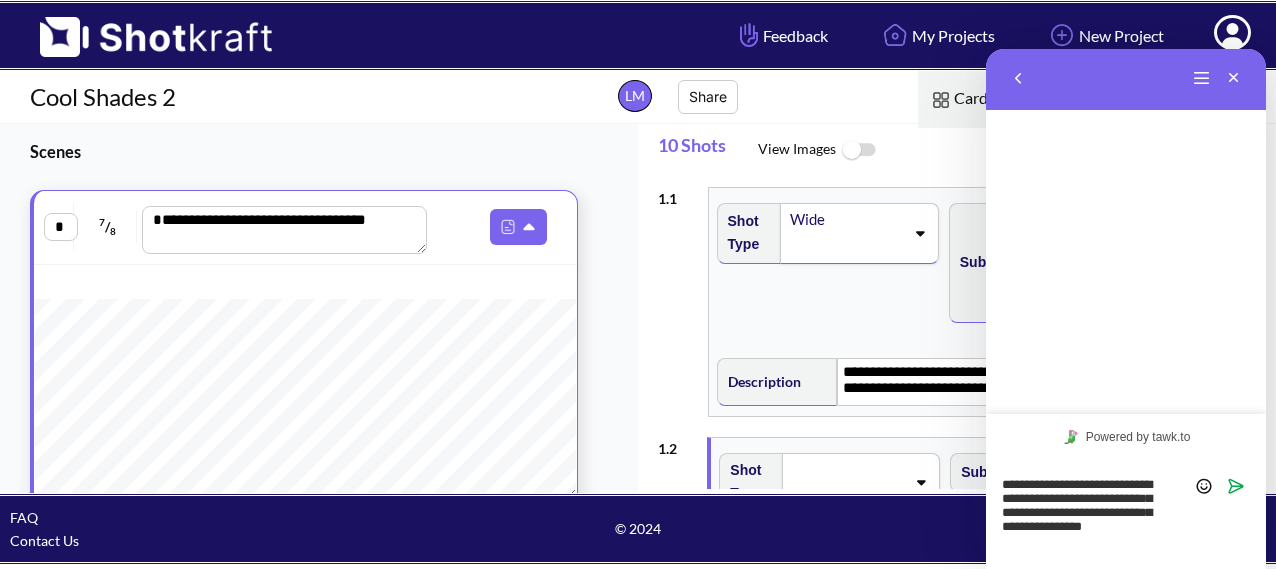 type on "**********" 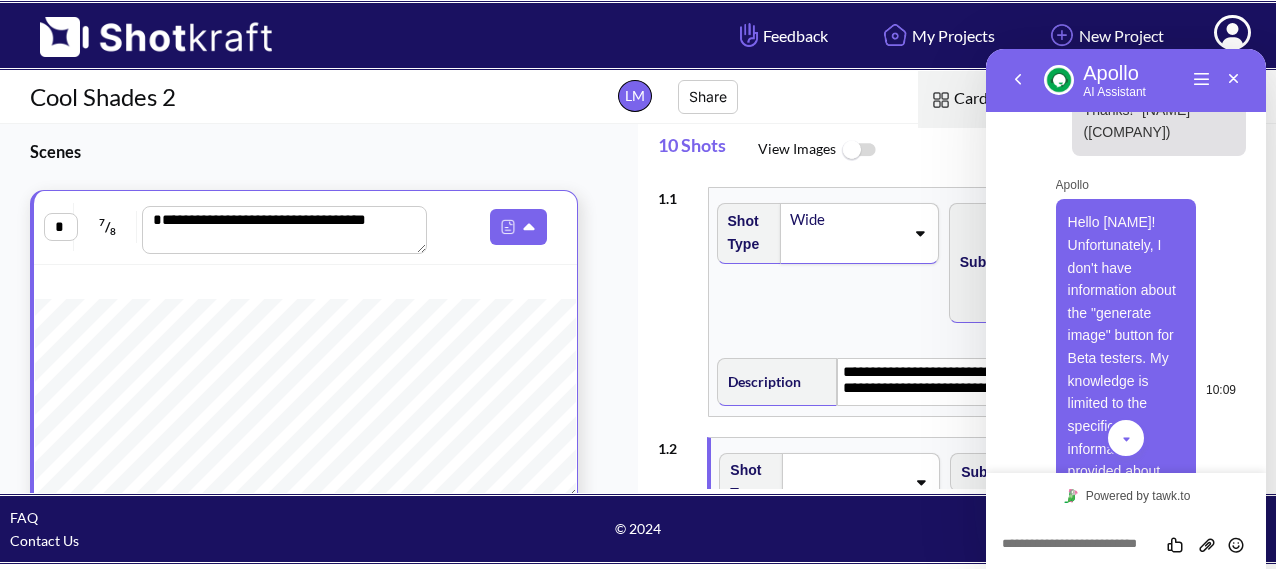 scroll, scrollTop: 0, scrollLeft: 0, axis: both 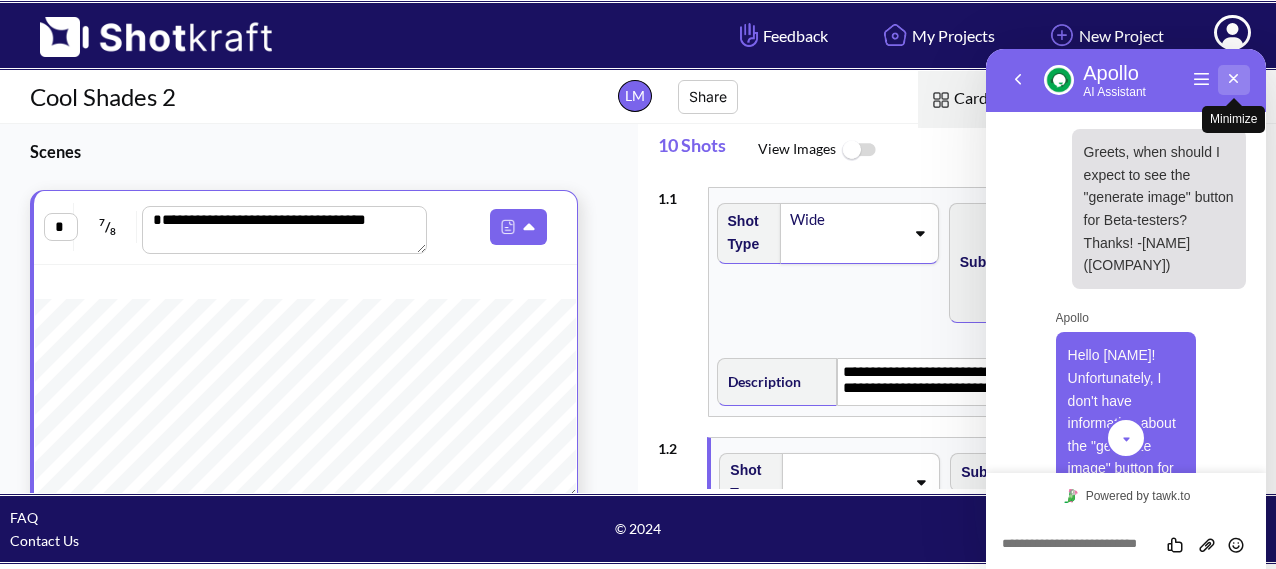 type 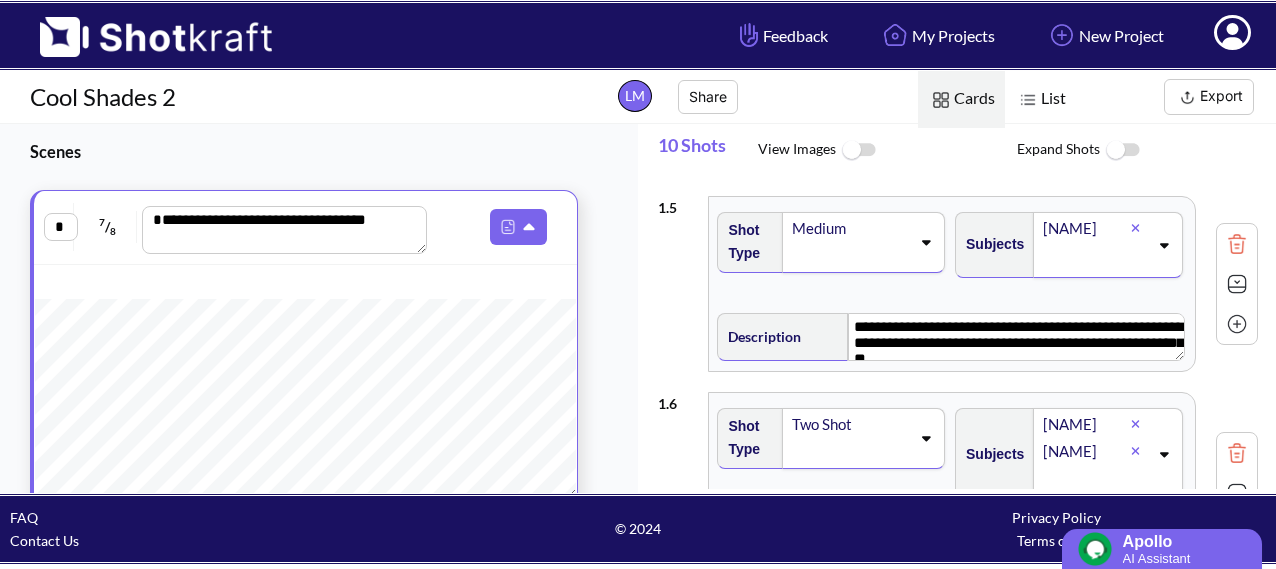 scroll, scrollTop: 0, scrollLeft: 0, axis: both 